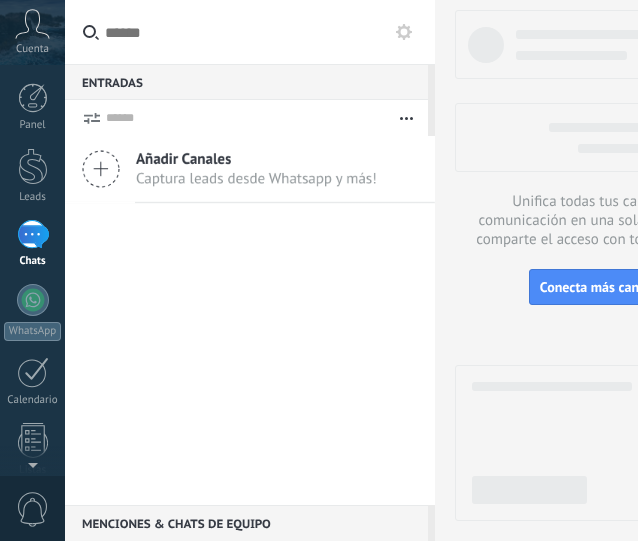 scroll, scrollTop: 0, scrollLeft: 0, axis: both 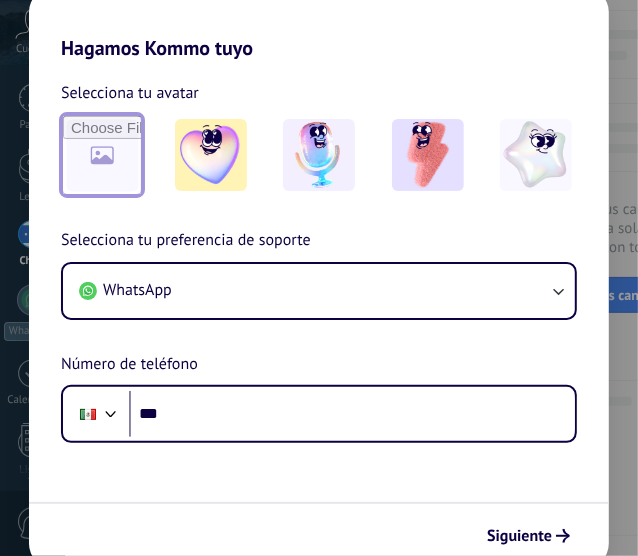 click at bounding box center (102, 155) 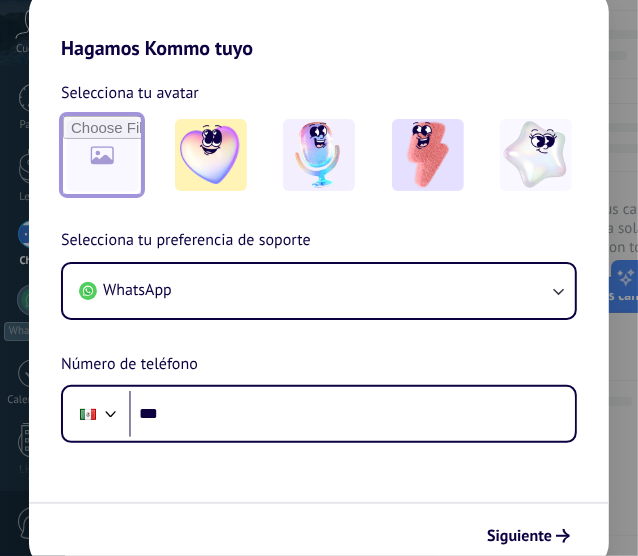 type on "**********" 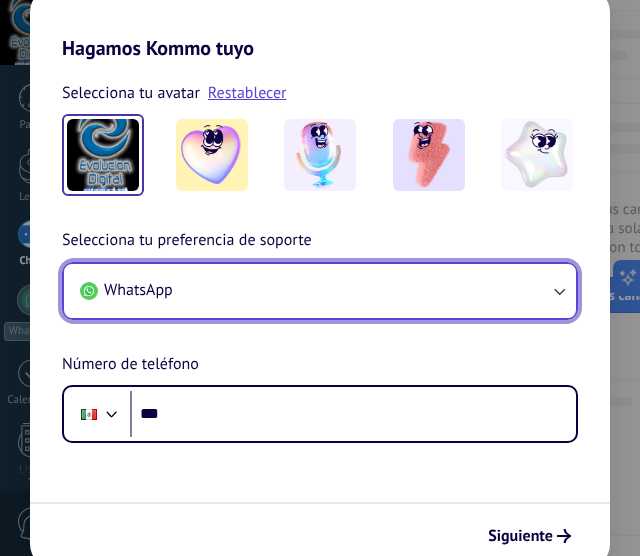 click on "WhatsApp" at bounding box center [320, 291] 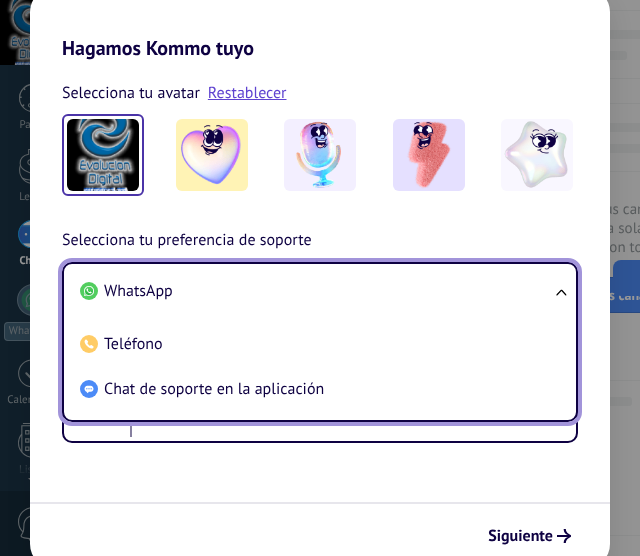 click on "WhatsApp" at bounding box center (316, 291) 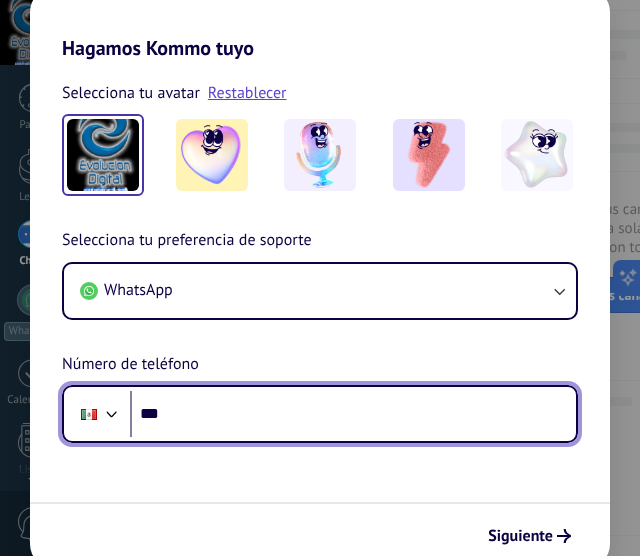 click on "***" at bounding box center (353, 414) 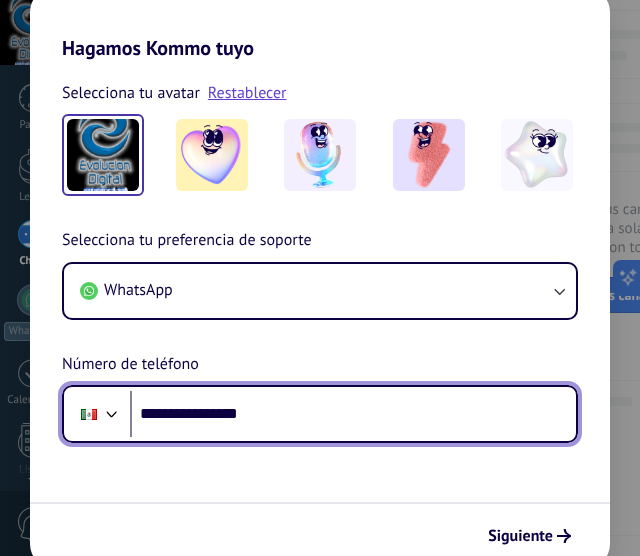 type on "**********" 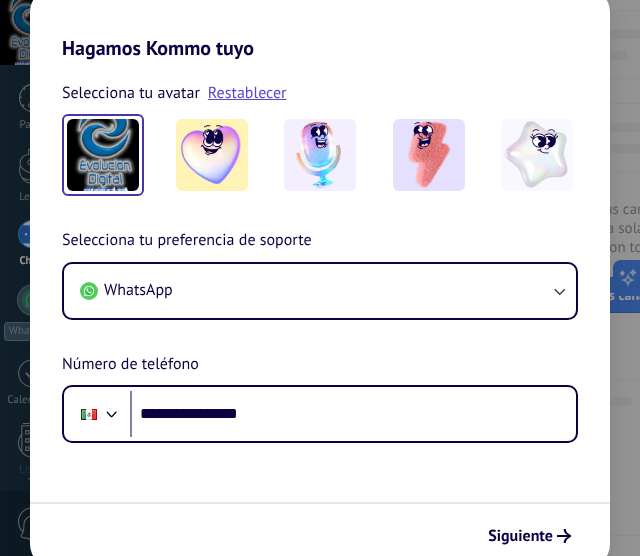 click at bounding box center (103, 155) 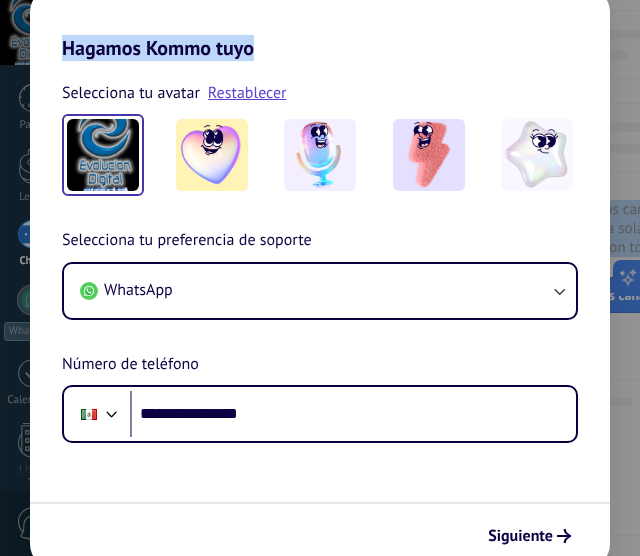 drag, startPoint x: 416, startPoint y: 21, endPoint x: 416, endPoint y: -10, distance: 31 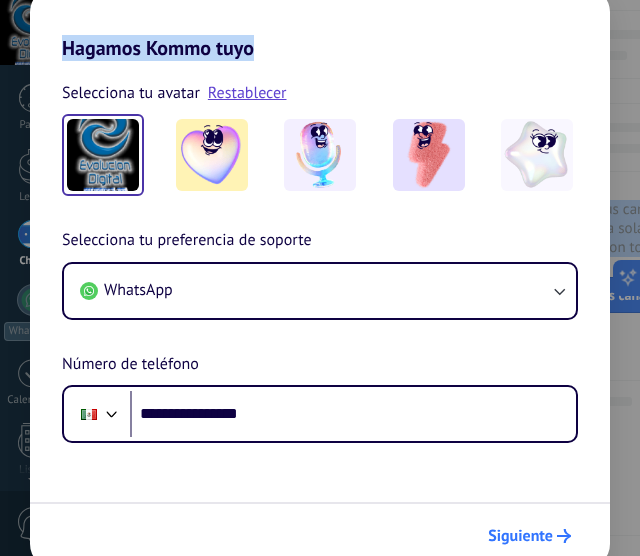 click on "Siguiente" at bounding box center [520, 536] 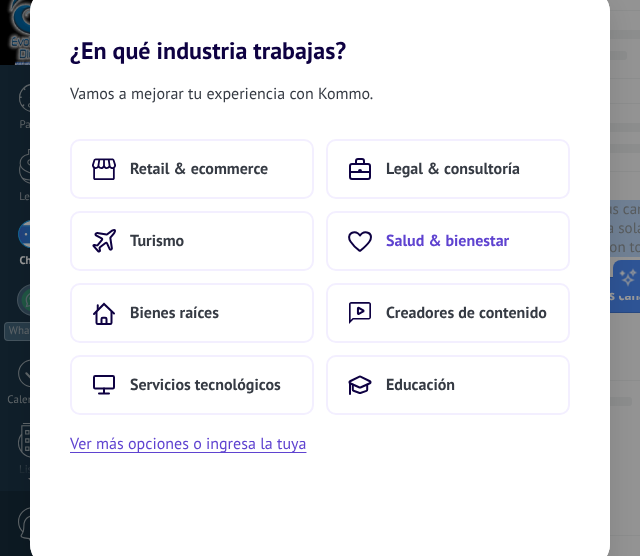 click on "Salud & bienestar" at bounding box center (447, 241) 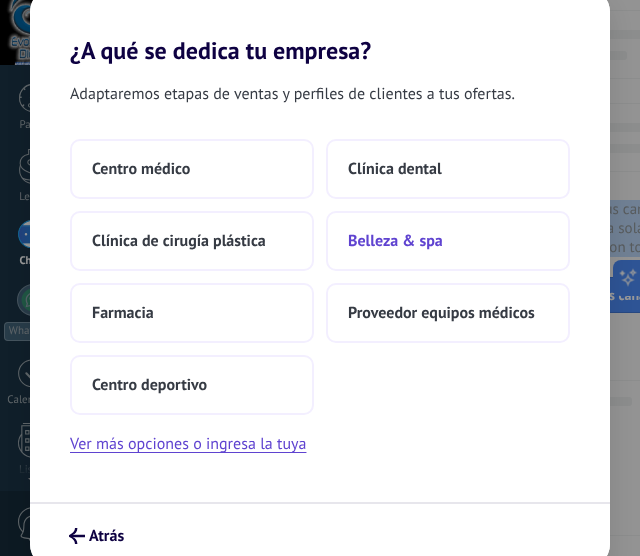 click on "Belleza & spa" at bounding box center (395, 241) 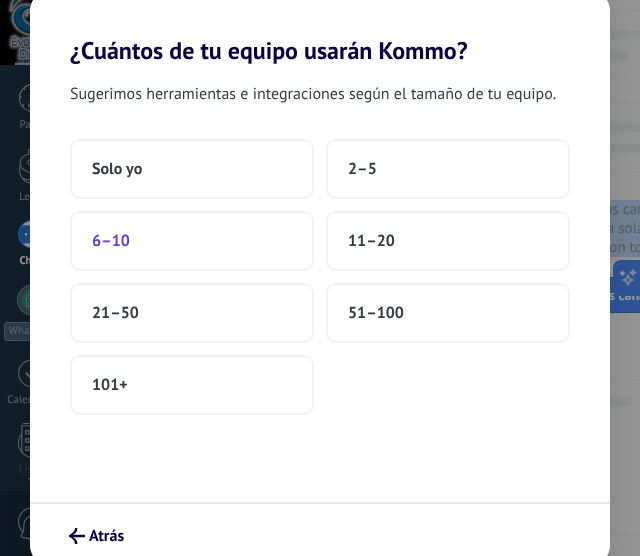 click on "6–10" at bounding box center [111, 241] 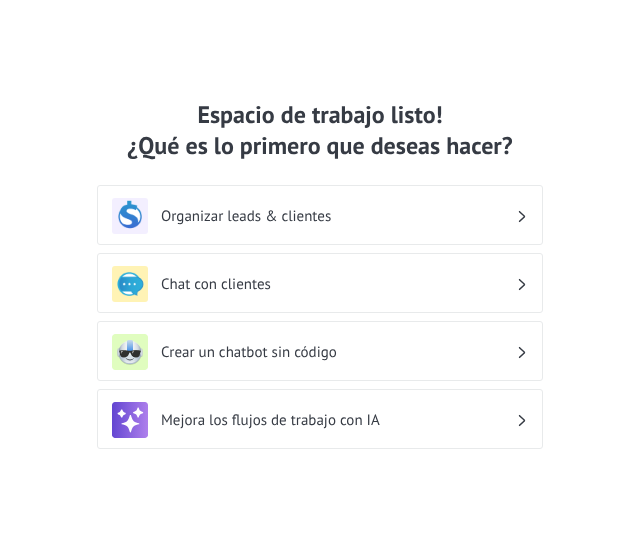 click on "Crear un chatbot sin código" at bounding box center [338, 352] 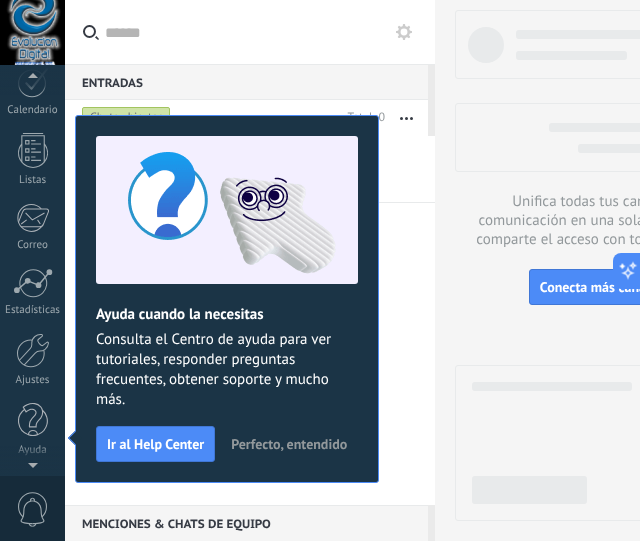 scroll, scrollTop: 291, scrollLeft: 0, axis: vertical 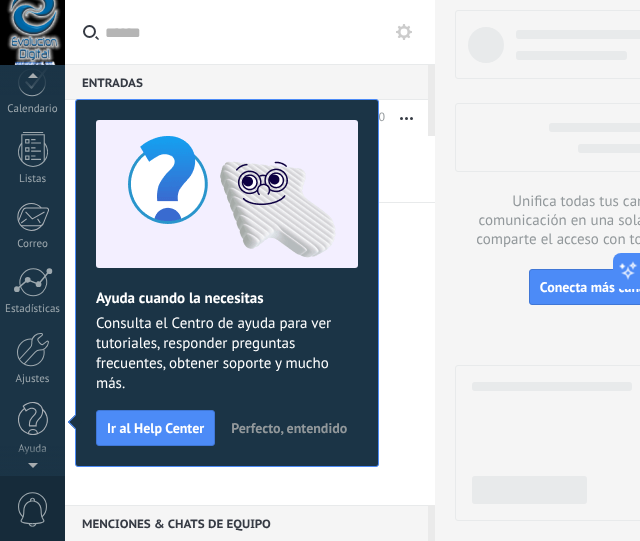 click on "Perfecto, entendido" at bounding box center [289, 428] 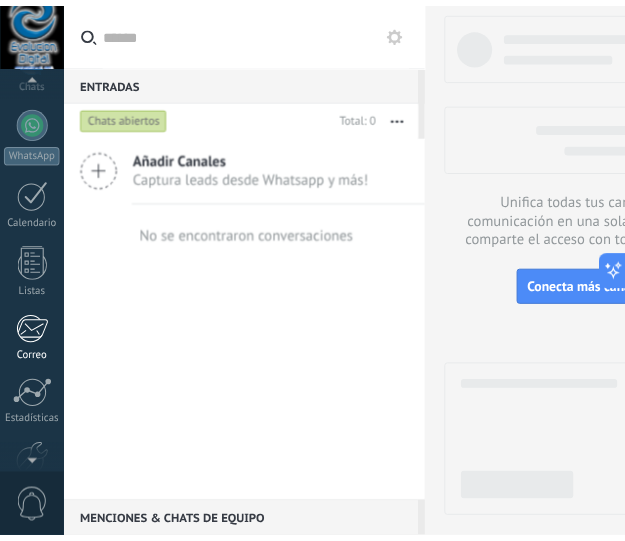 scroll, scrollTop: 0, scrollLeft: 0, axis: both 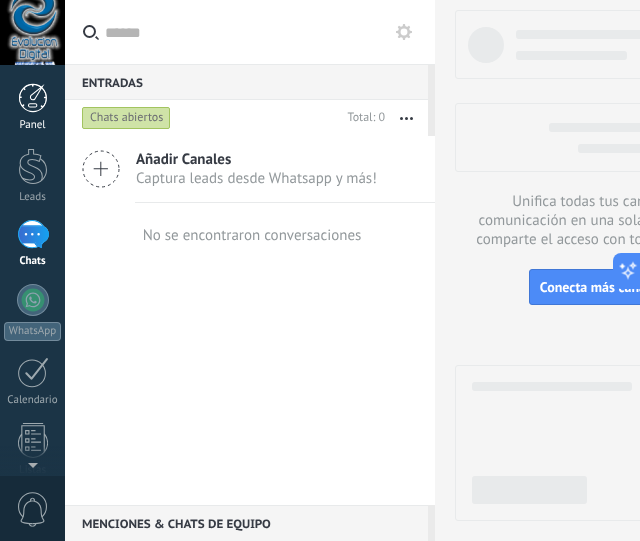 click at bounding box center [33, 98] 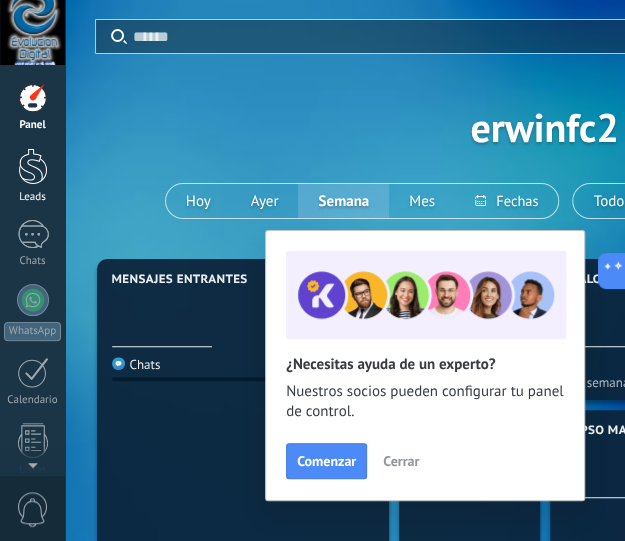 click at bounding box center (33, 166) 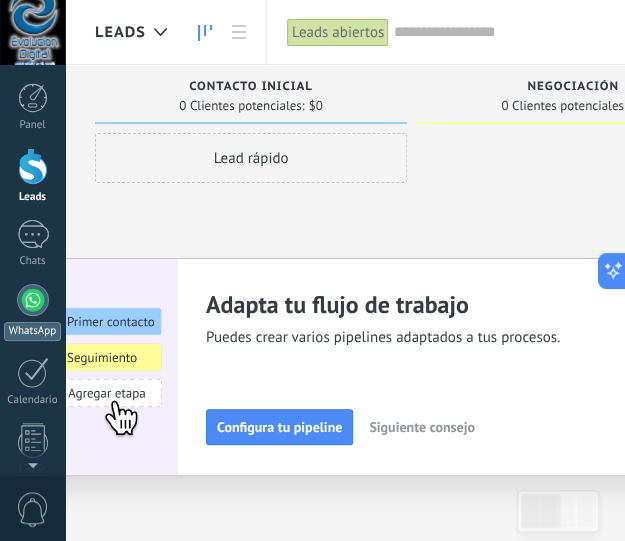 click at bounding box center (33, 300) 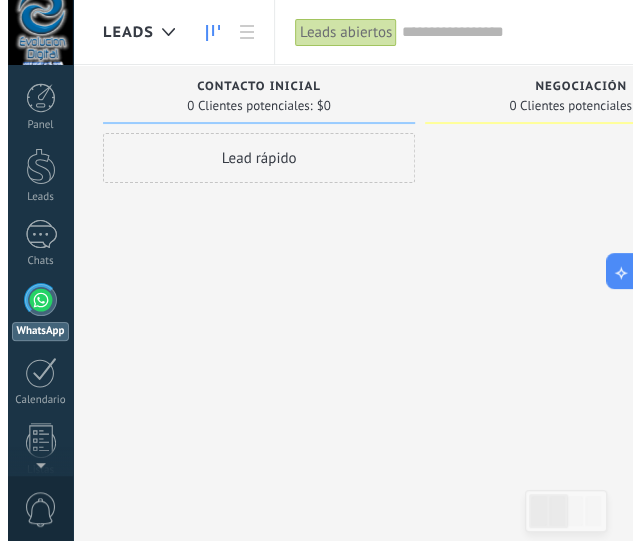 scroll, scrollTop: 57, scrollLeft: 0, axis: vertical 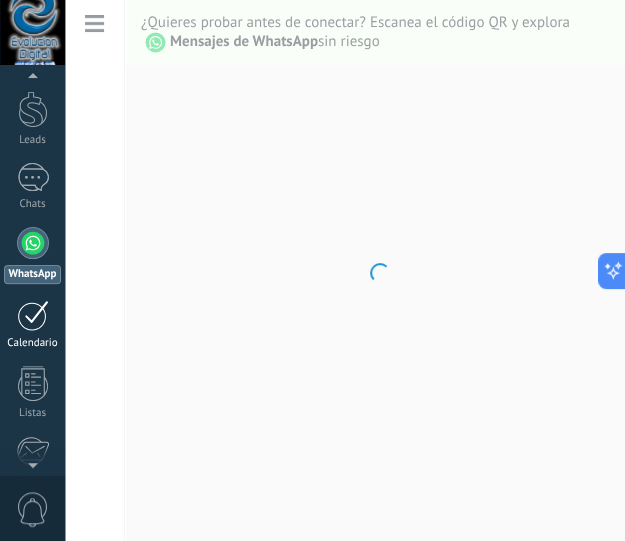 click on "Calendario" at bounding box center [33, 343] 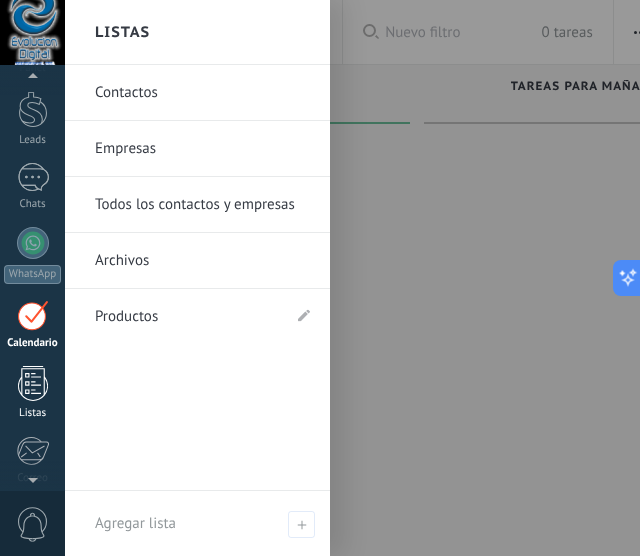 click at bounding box center [33, 383] 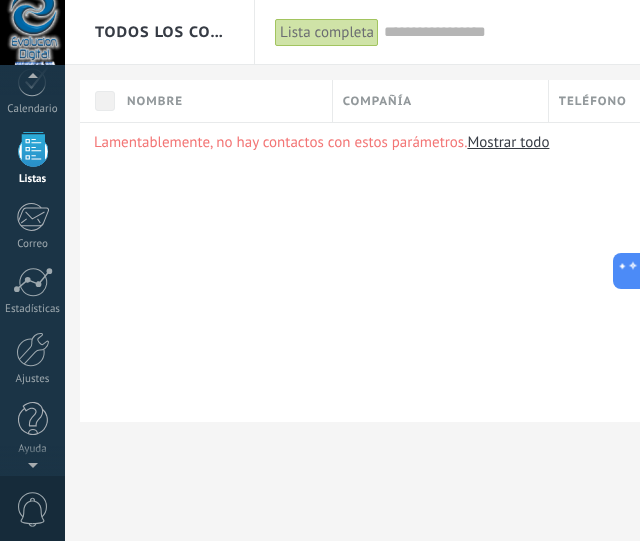 scroll, scrollTop: 197, scrollLeft: 0, axis: vertical 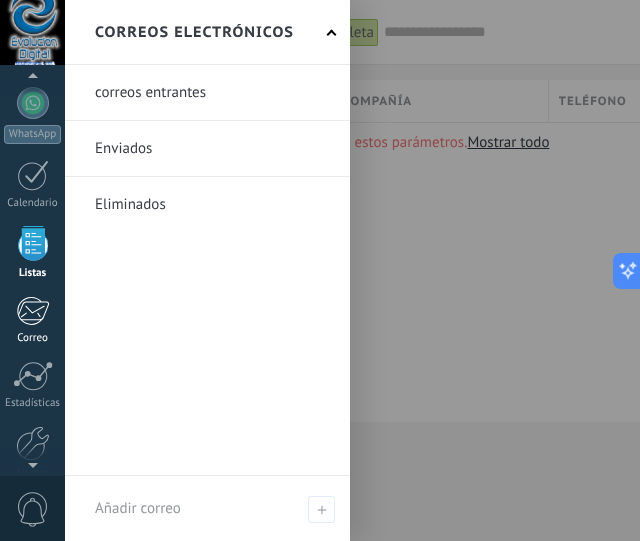 click at bounding box center (32, 311) 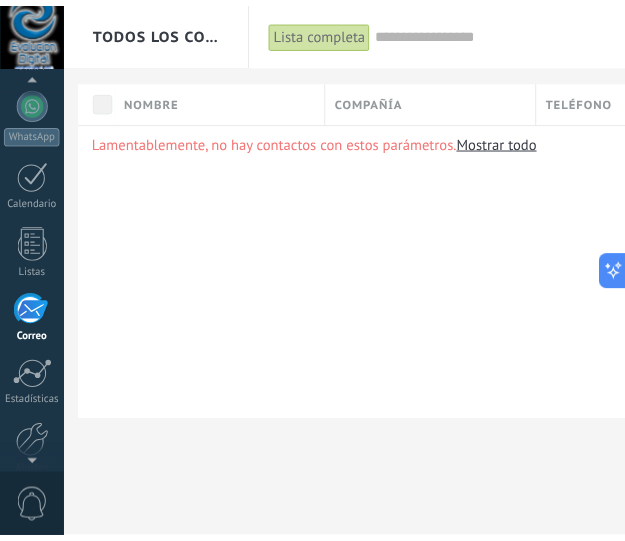 scroll, scrollTop: 267, scrollLeft: 0, axis: vertical 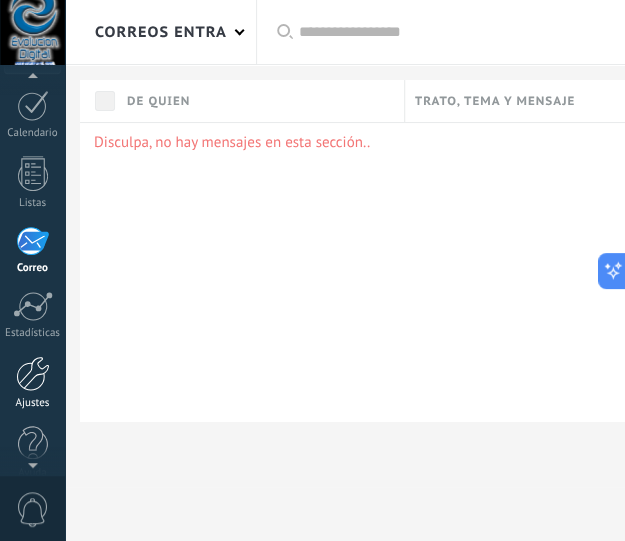 click at bounding box center (33, 373) 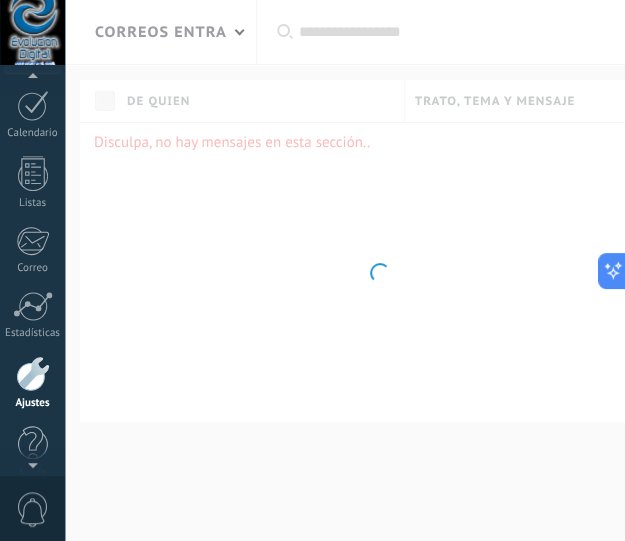 scroll, scrollTop: 291, scrollLeft: 0, axis: vertical 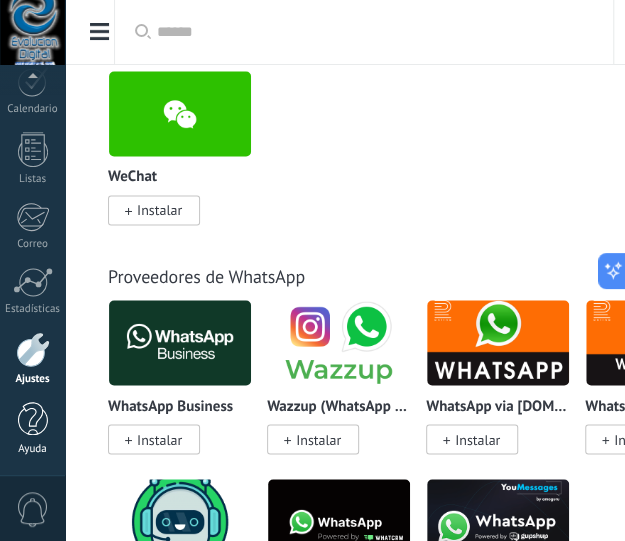 click at bounding box center [33, 419] 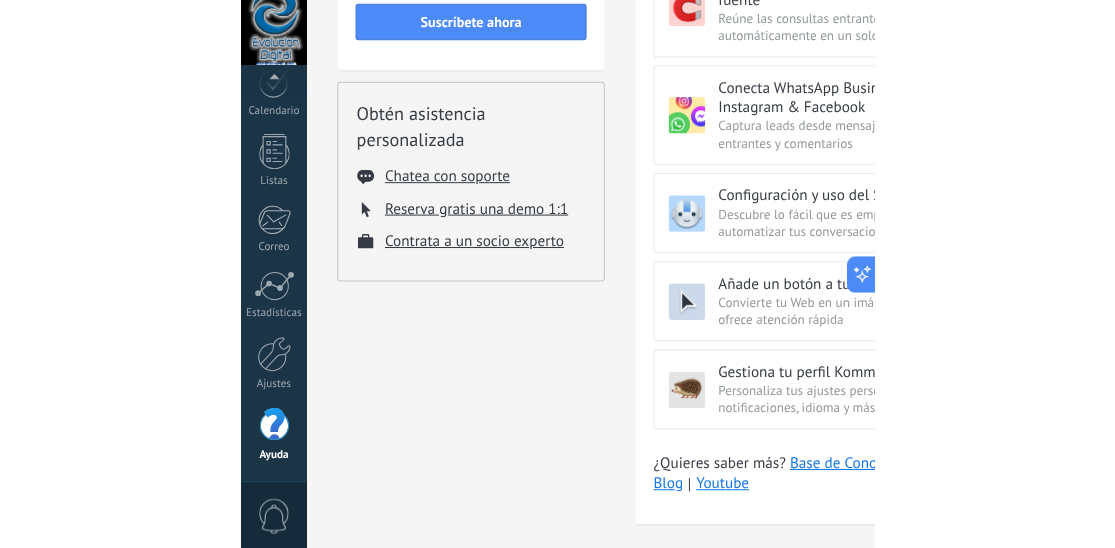 scroll, scrollTop: 888, scrollLeft: 0, axis: vertical 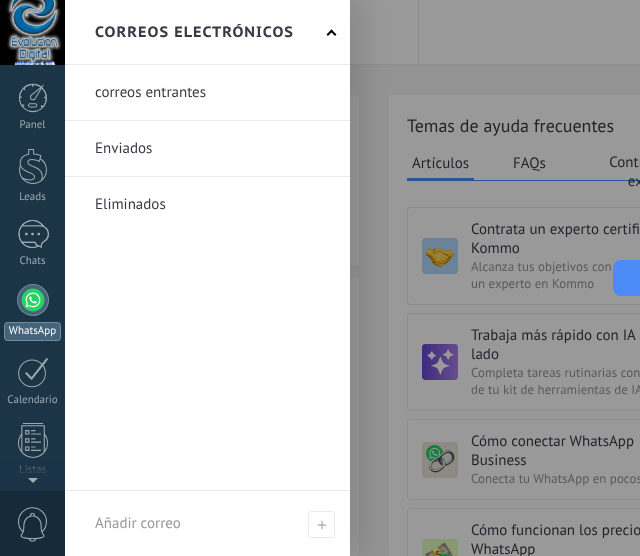 click at bounding box center (33, 300) 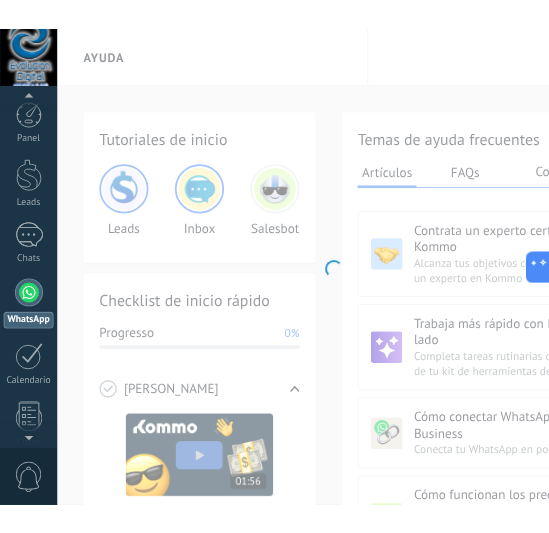 scroll, scrollTop: 57, scrollLeft: 0, axis: vertical 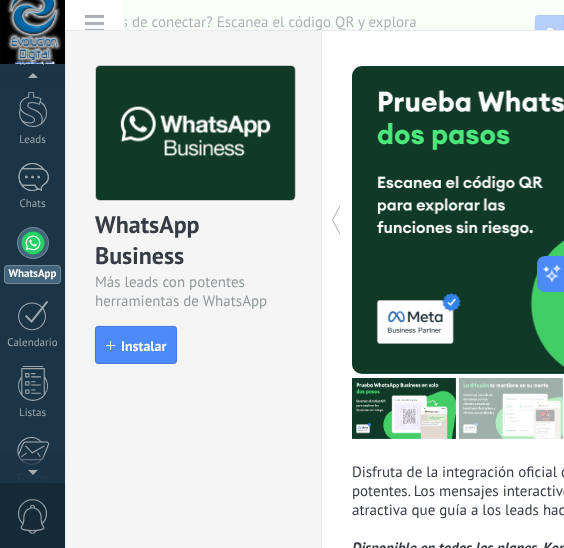 click 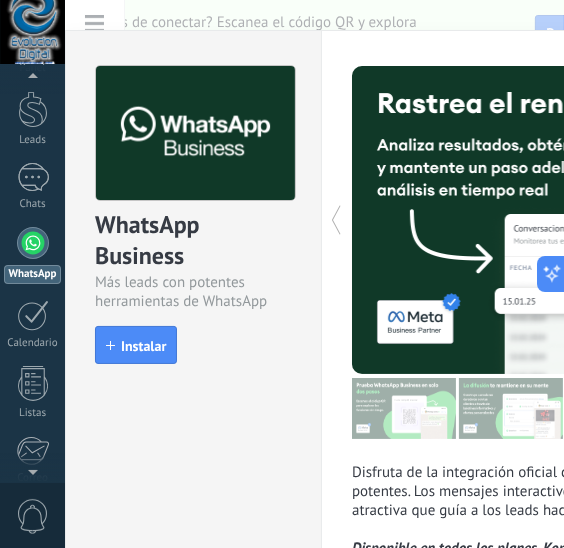 click 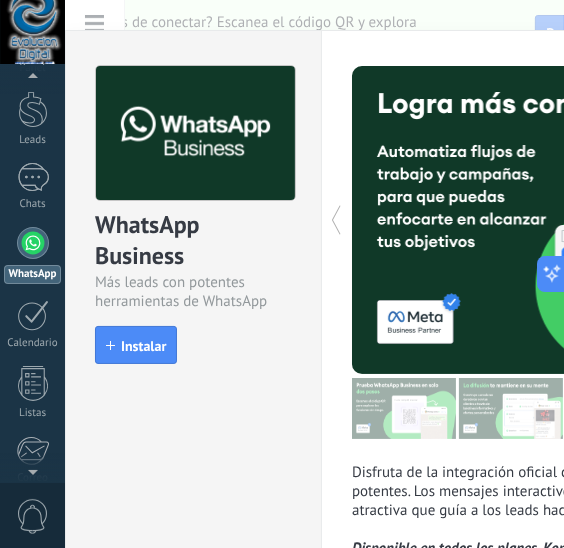 click on "WhatsApp Business Más leads con potentes herramientas de WhatsApp install Instalar" at bounding box center (193, 368) 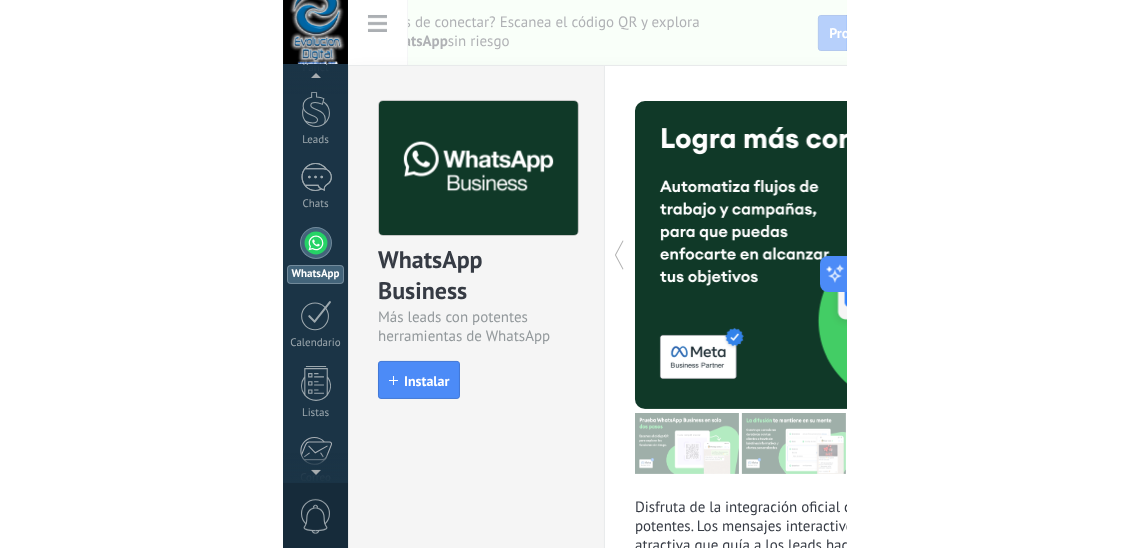 scroll, scrollTop: 0, scrollLeft: 0, axis: both 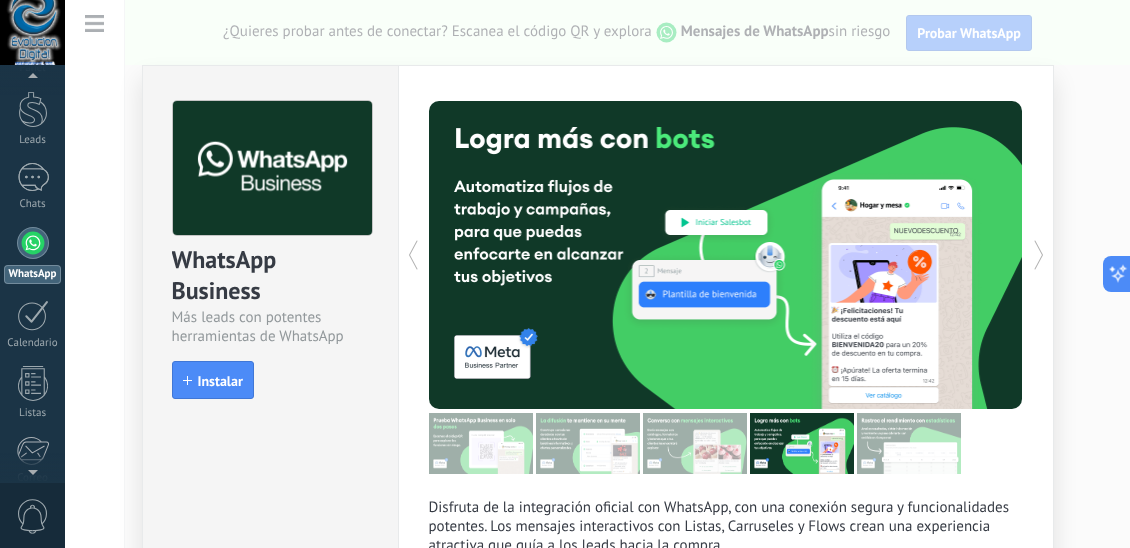 click on "WhatsApp Business Más leads con potentes herramientas de WhatsApp install Instalar Disfruta de la integración oficial con WhatsApp, con una conexión segura y funcionalidades potentes. Los mensajes interactivos con Listas, Carruseles y Flows crean una experiencia atractiva que guía a los leads hacia la compra.    Disponible en todos los planes. Kommo ofrece esta integración de forma gratuita. La difusión o iniciación de conversaciones puede generar cargos.  Ver más más ¿Necesitas una prueba?   Escanea el código QR   para ver cómo funcionan los mensajes." at bounding box center (597, 274) 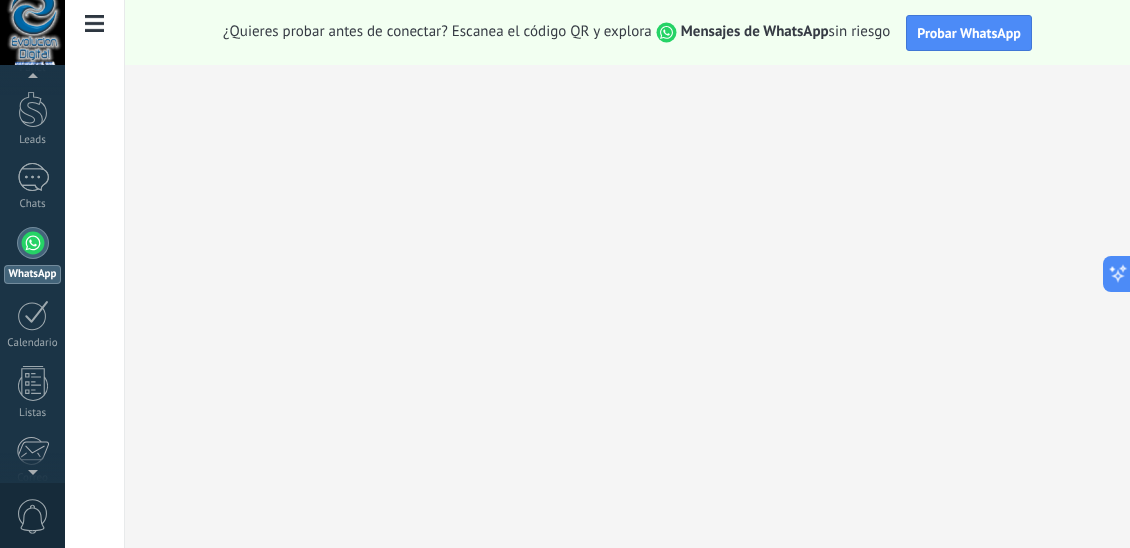 click at bounding box center (95, 24) 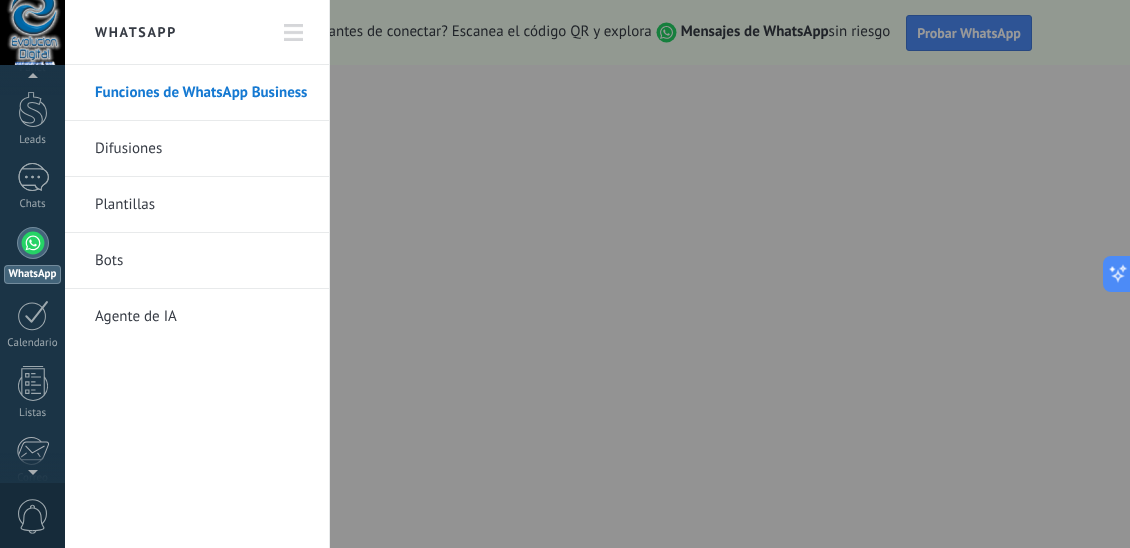 click on "Plantillas" at bounding box center [202, 205] 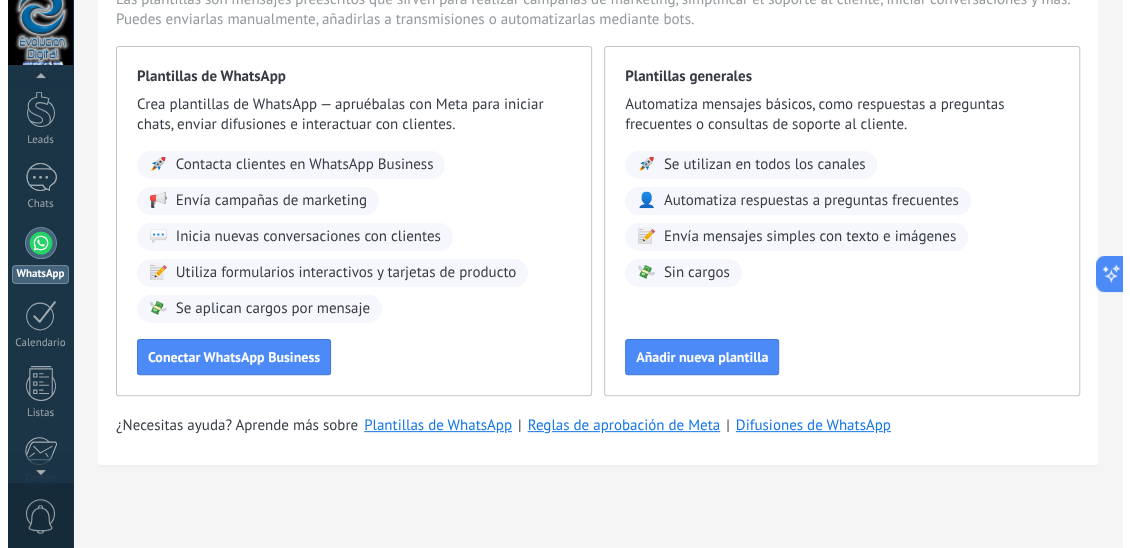 scroll, scrollTop: 0, scrollLeft: 0, axis: both 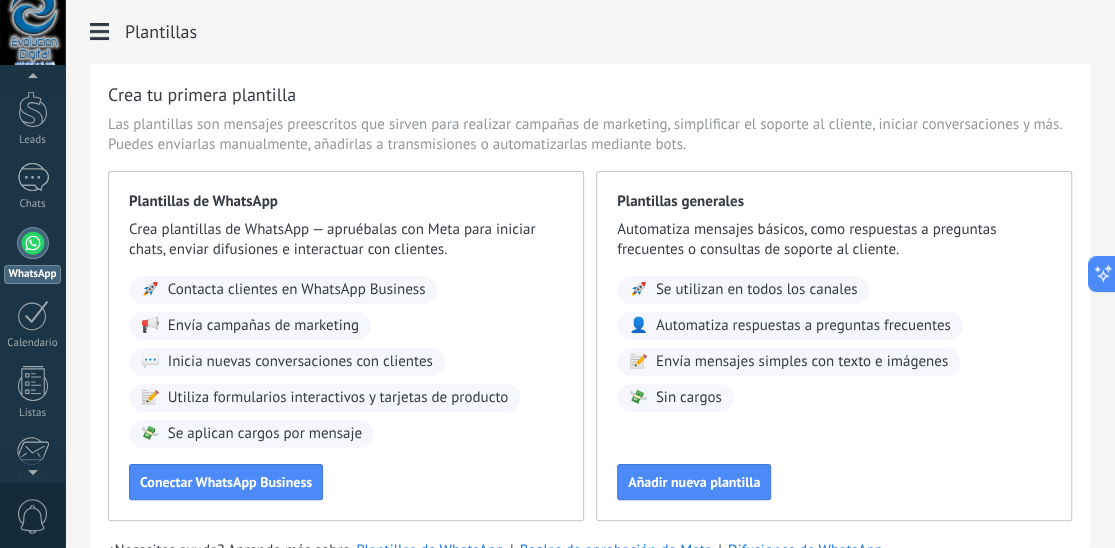 click at bounding box center (33, 243) 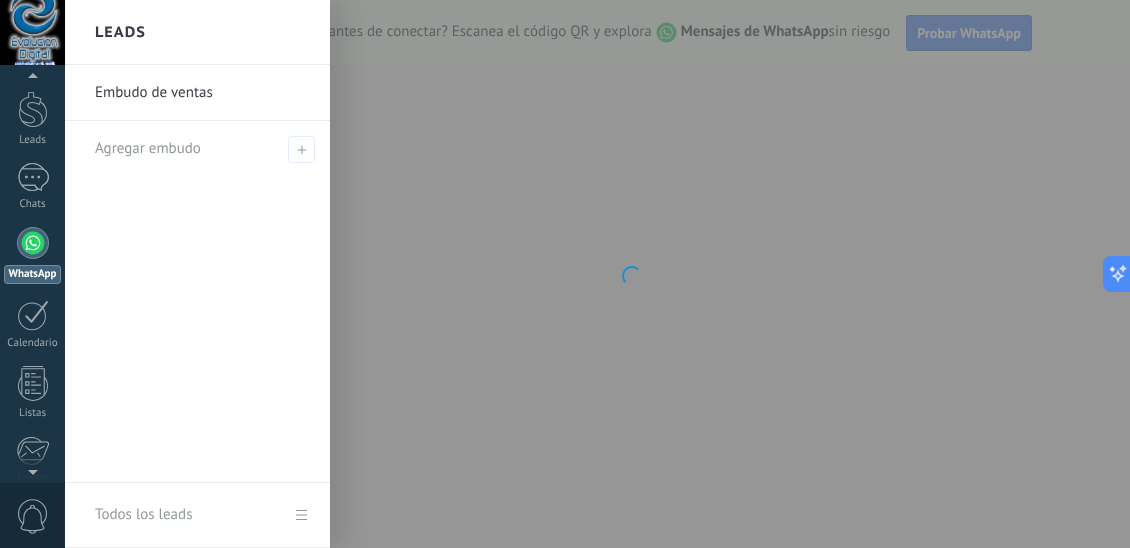 click on "Embudo de ventas" at bounding box center (202, 93) 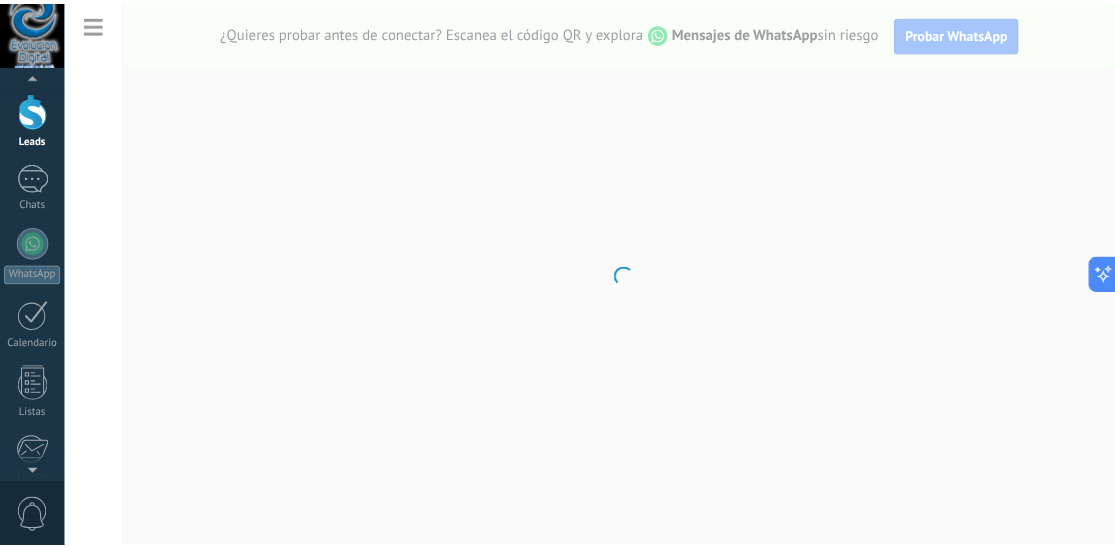 scroll, scrollTop: 0, scrollLeft: 0, axis: both 